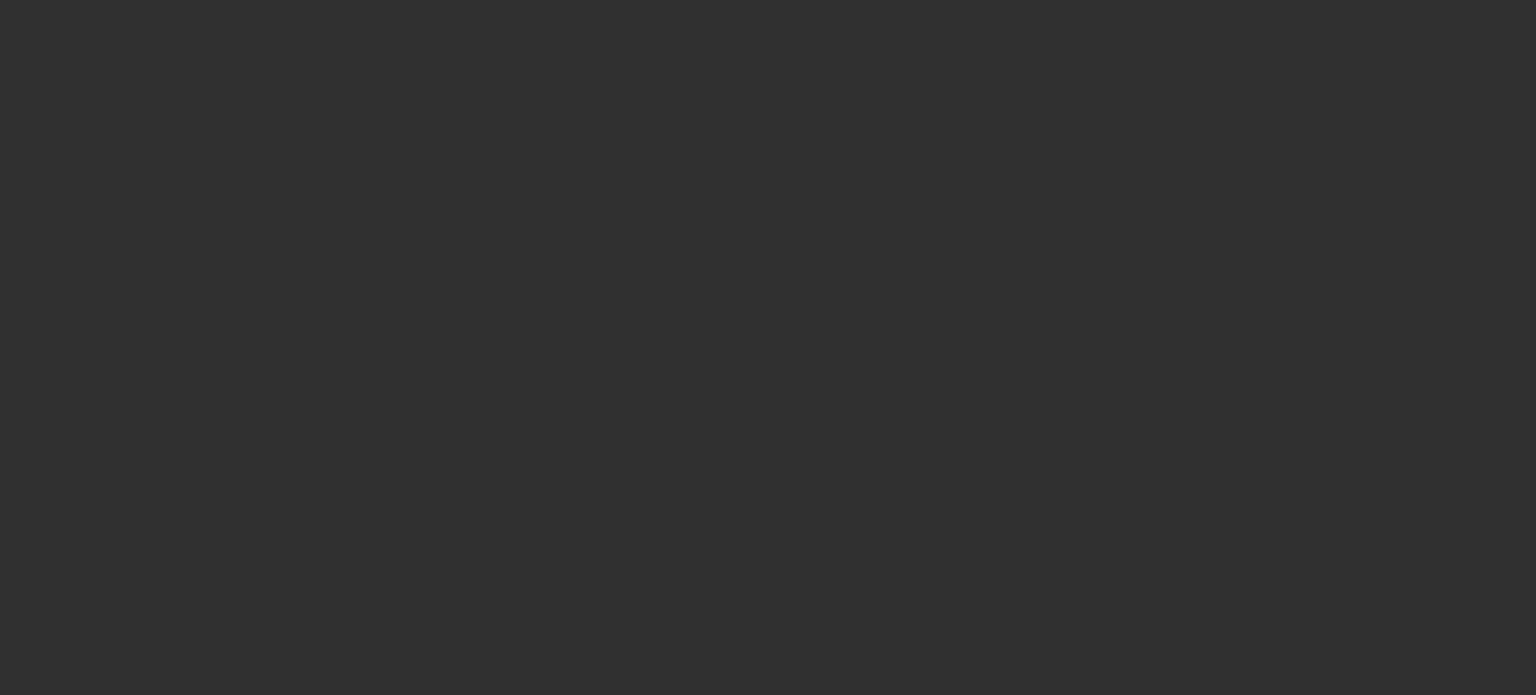 scroll, scrollTop: 0, scrollLeft: 0, axis: both 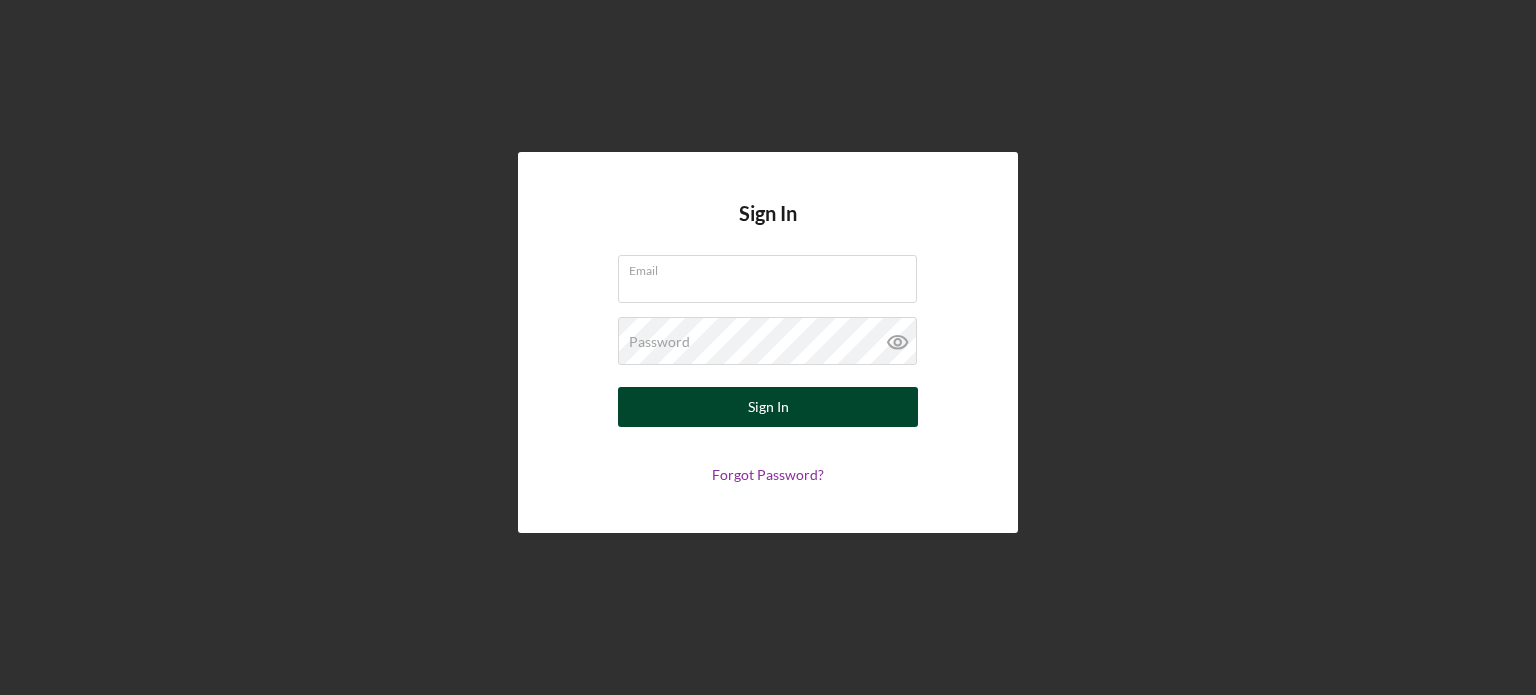 type on "[EMAIL]" 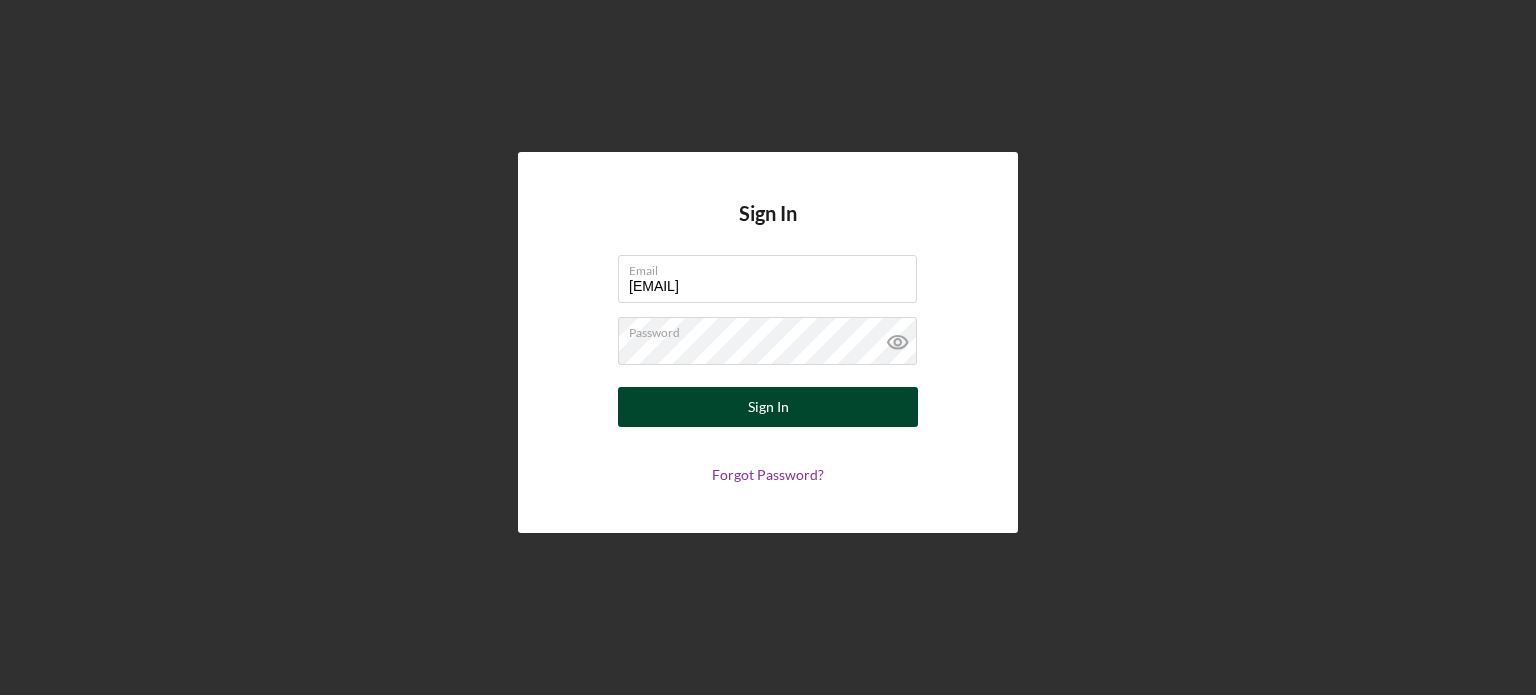 click on "Sign In" at bounding box center (768, 407) 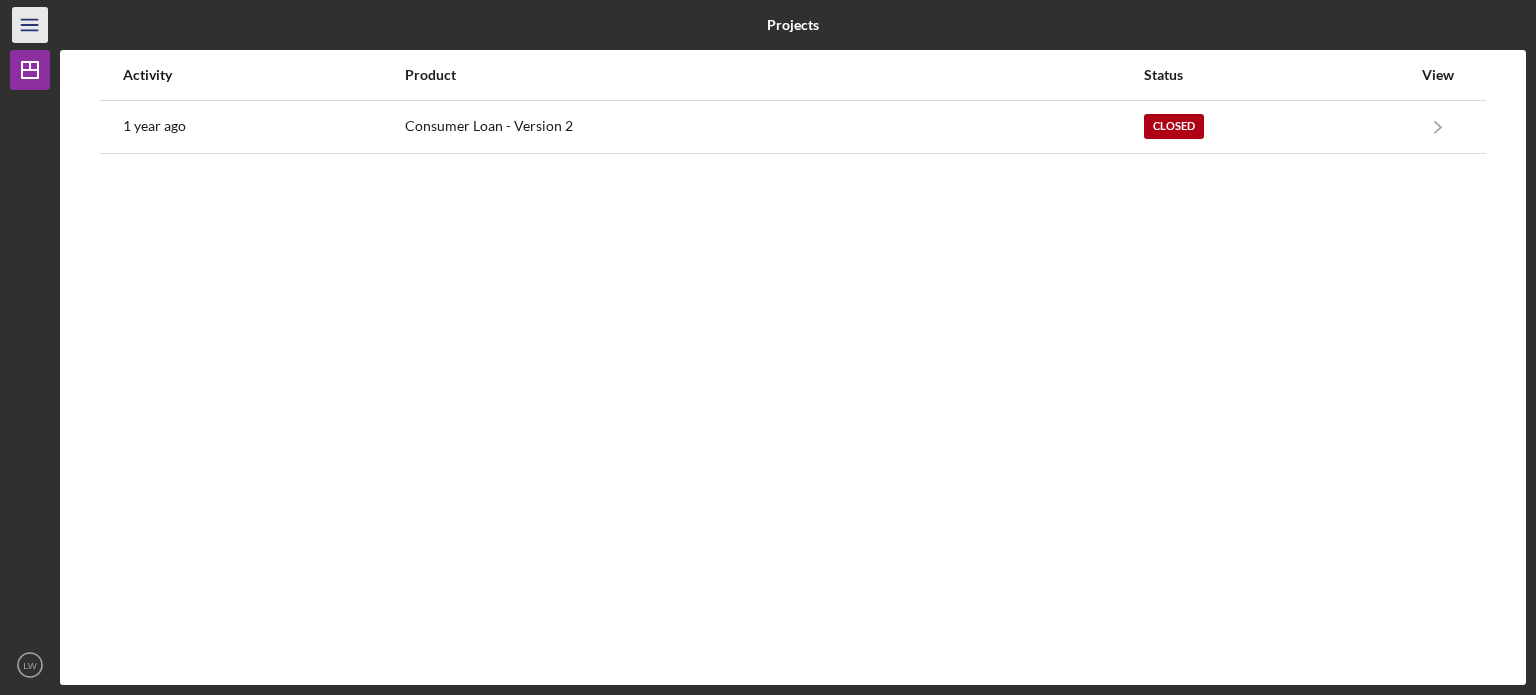 click on "Icon/Menu" 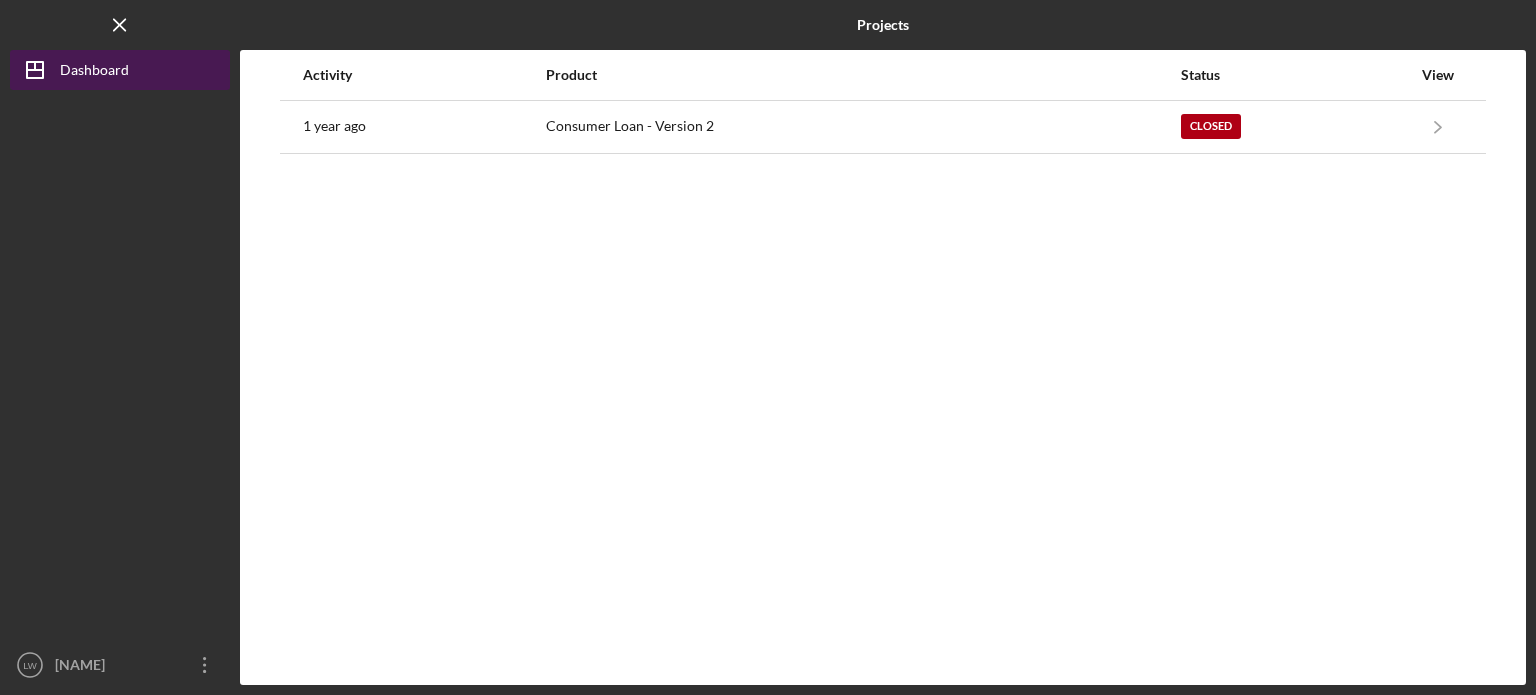 click 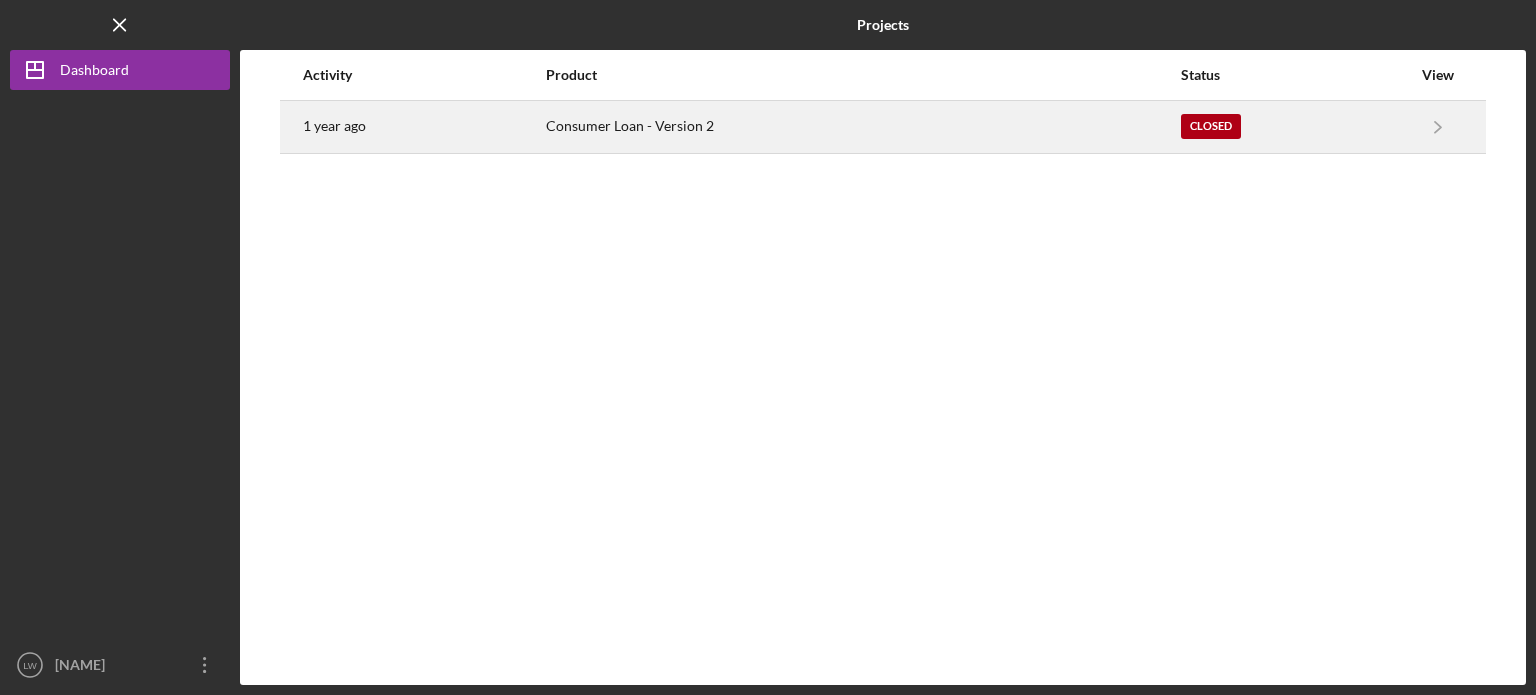click on "1 year ago" at bounding box center [423, 127] 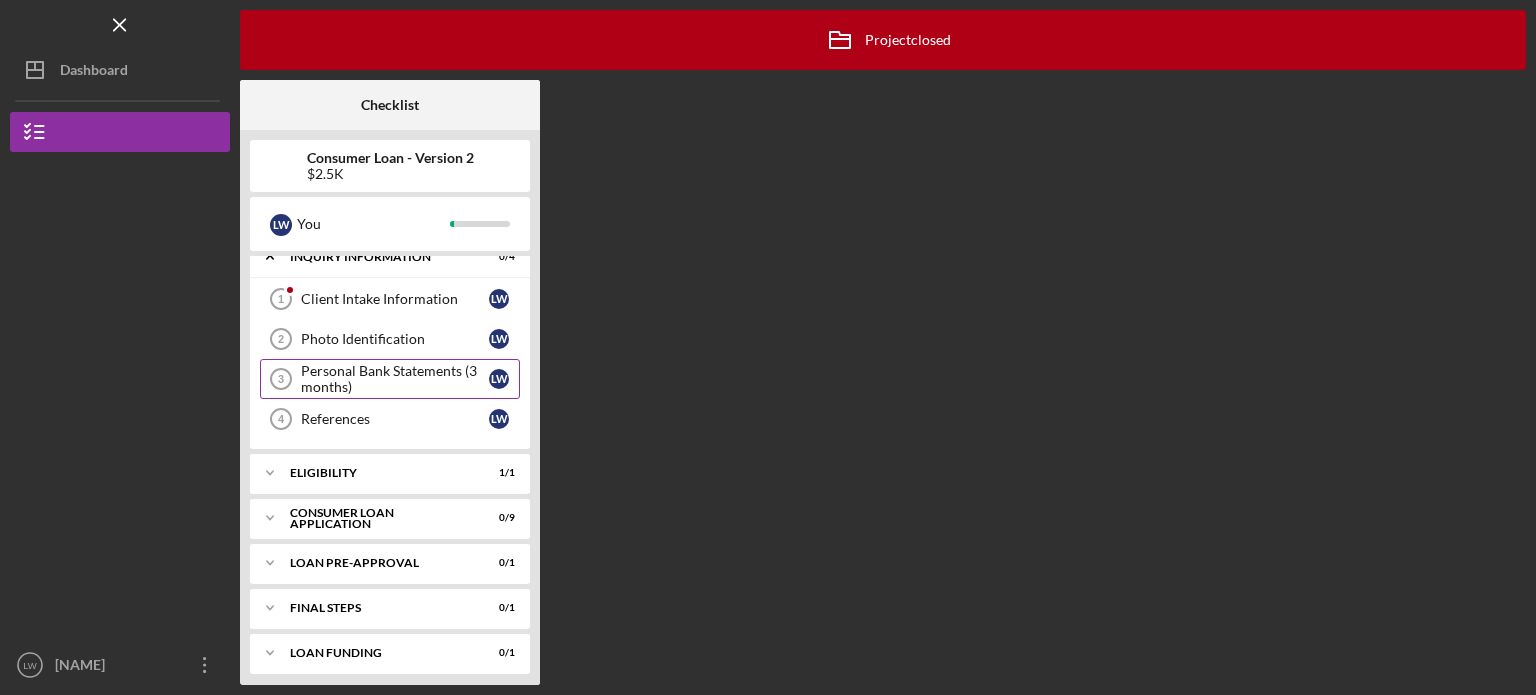 scroll, scrollTop: 24, scrollLeft: 0, axis: vertical 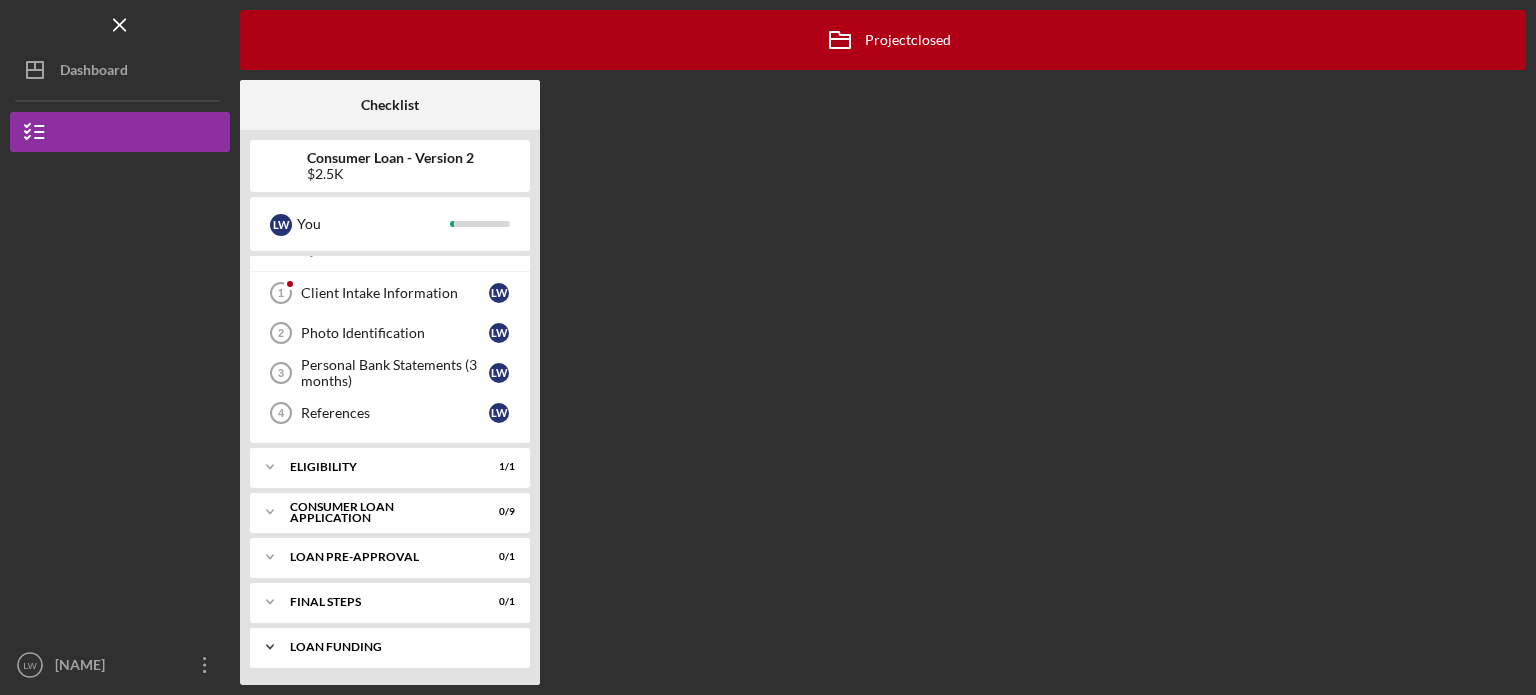 click on "Loan Funding" at bounding box center [397, 647] 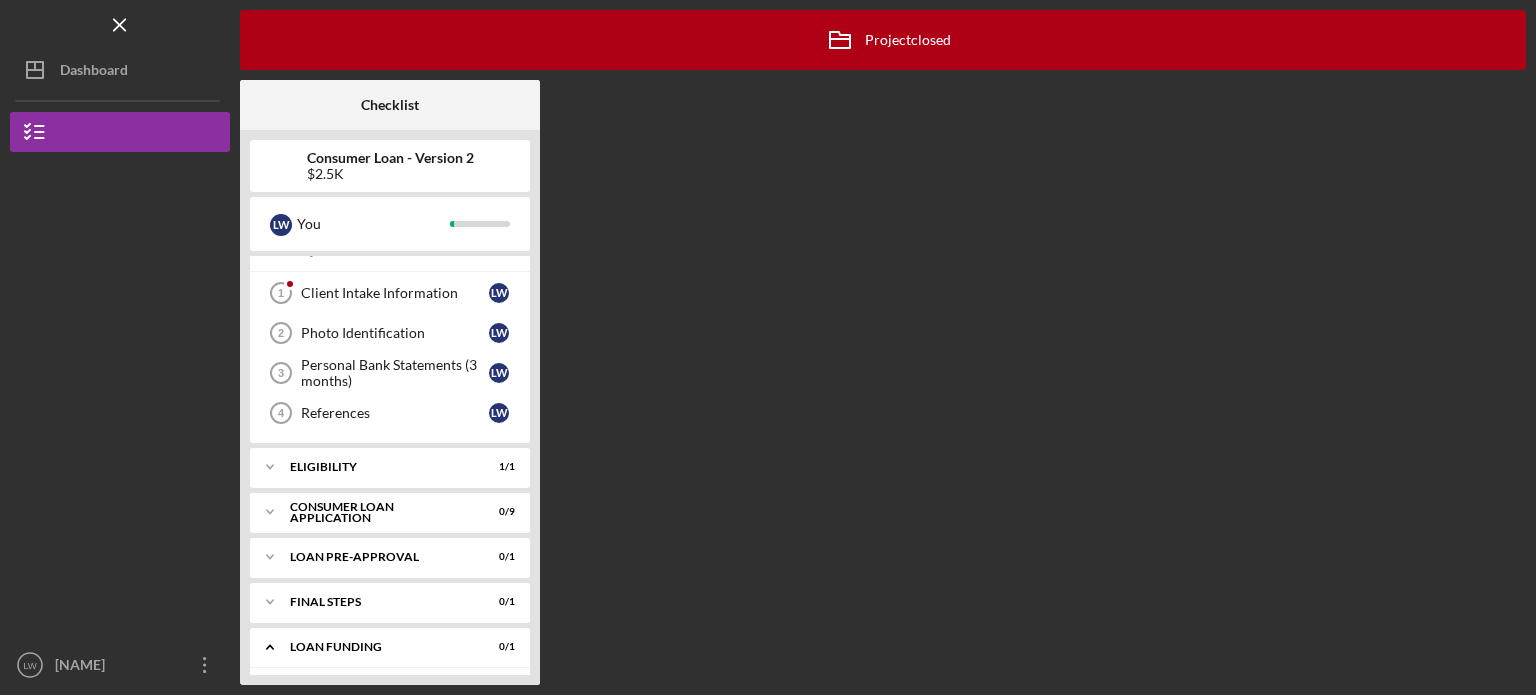 click on "Consumer Loan - Version 2" at bounding box center [390, 158] 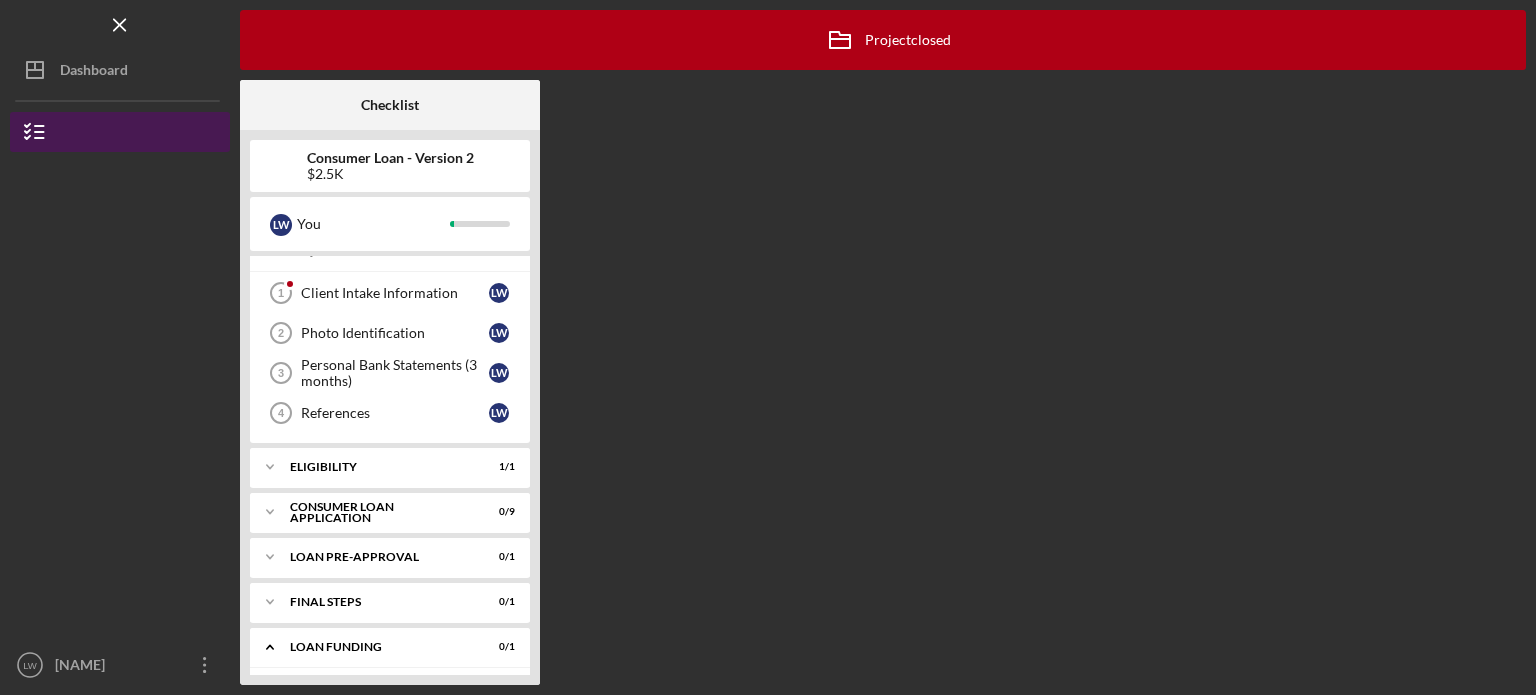 click 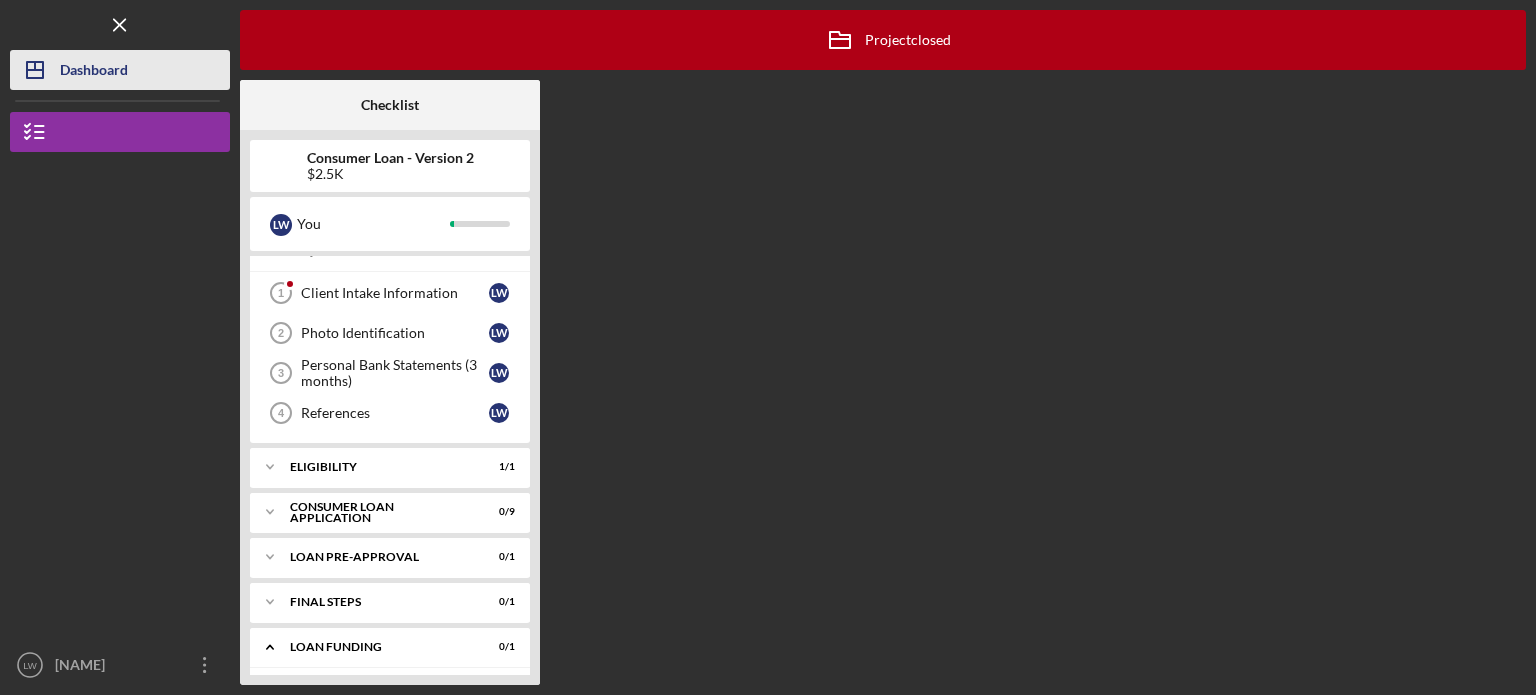 click on "Dashboard" at bounding box center (94, 72) 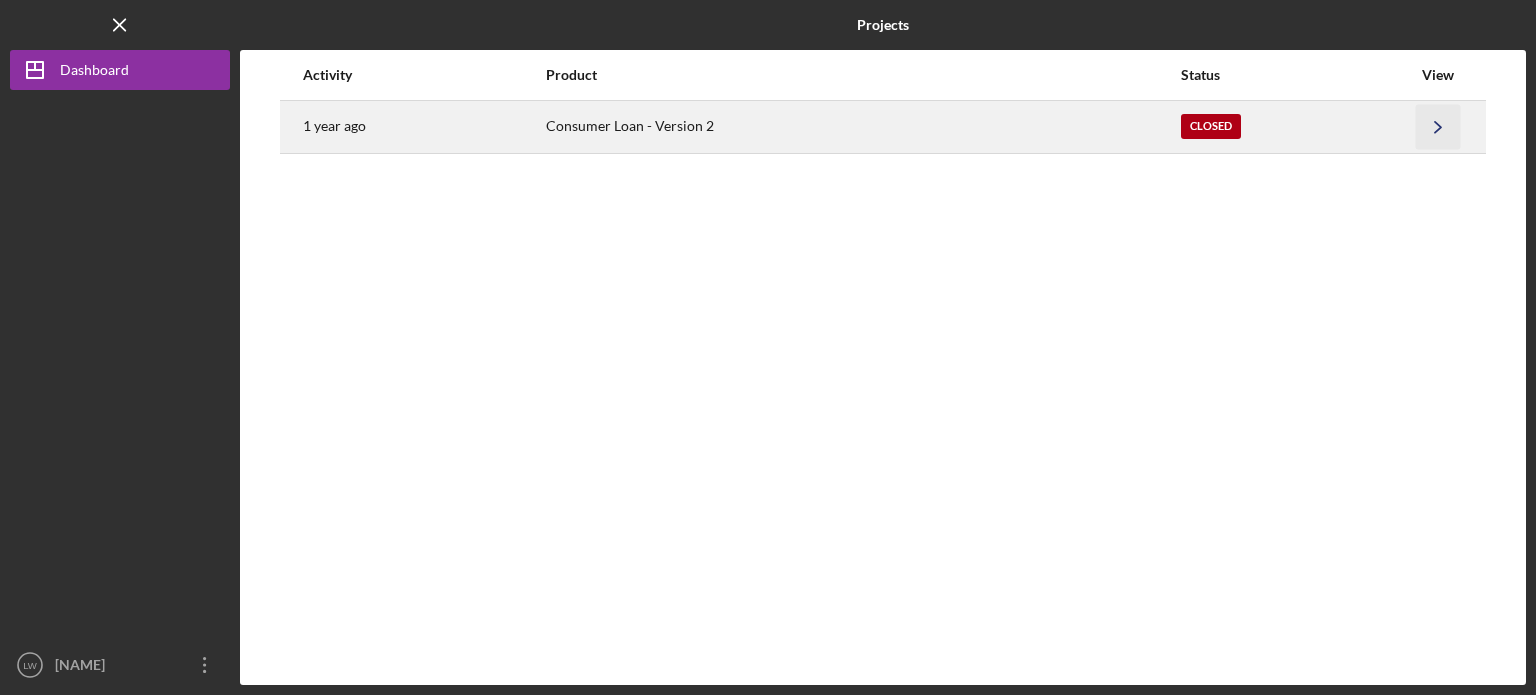 click on "Icon/Navigate" 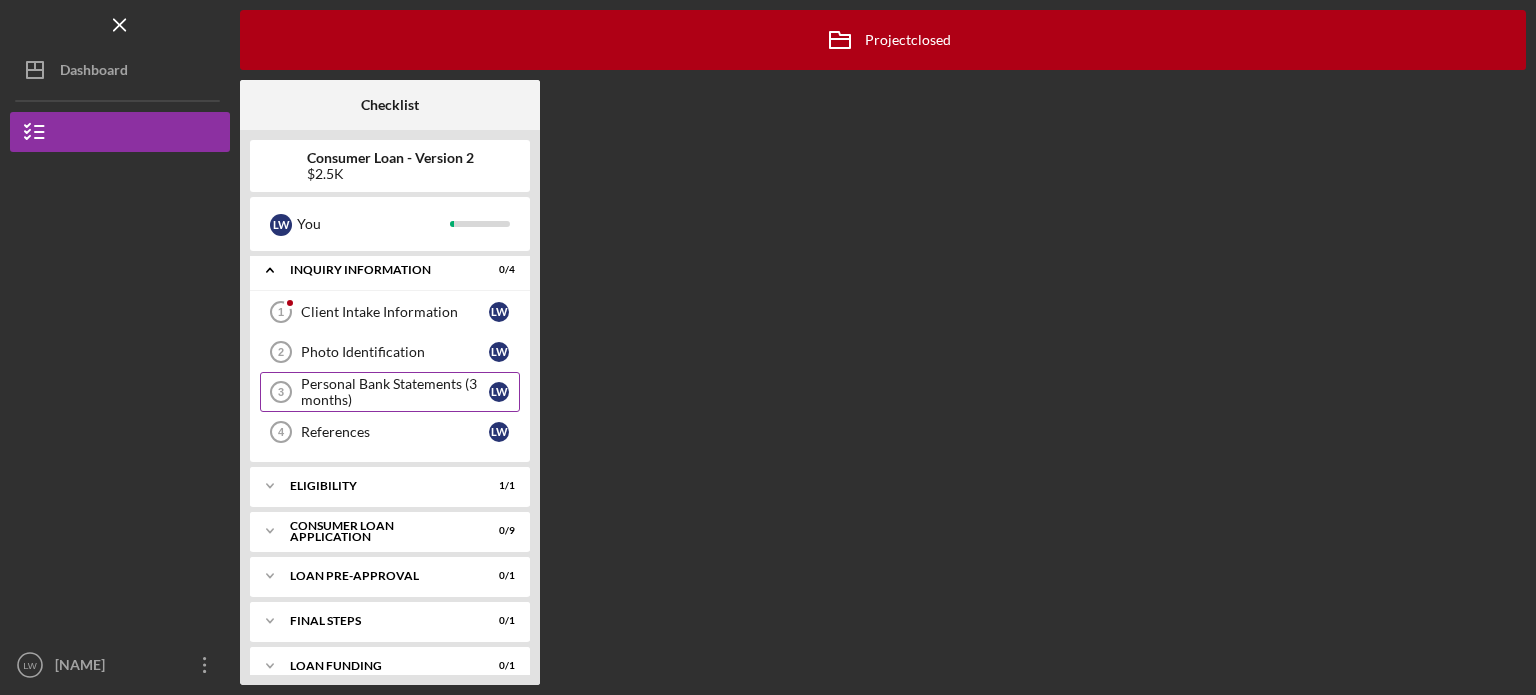 scroll, scrollTop: 0, scrollLeft: 0, axis: both 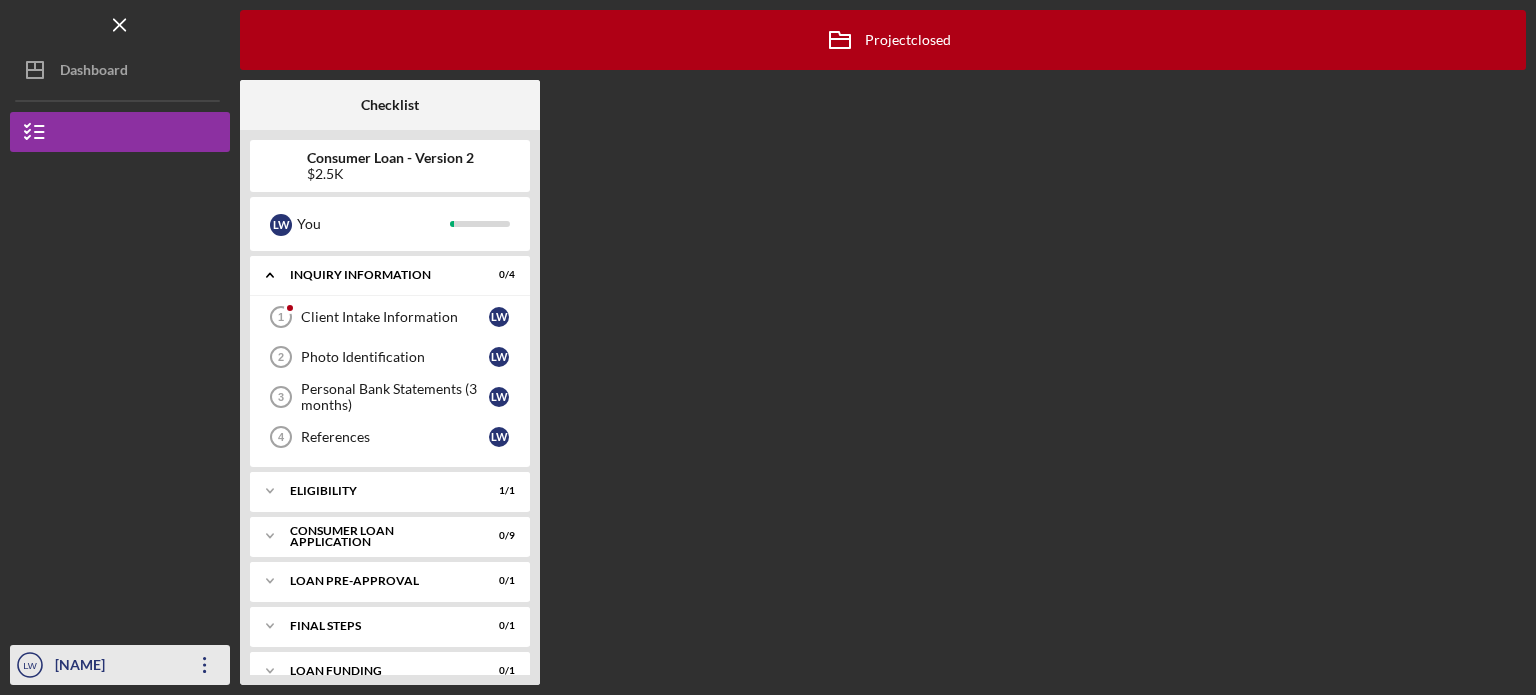 click on "[NAME]" at bounding box center [115, 667] 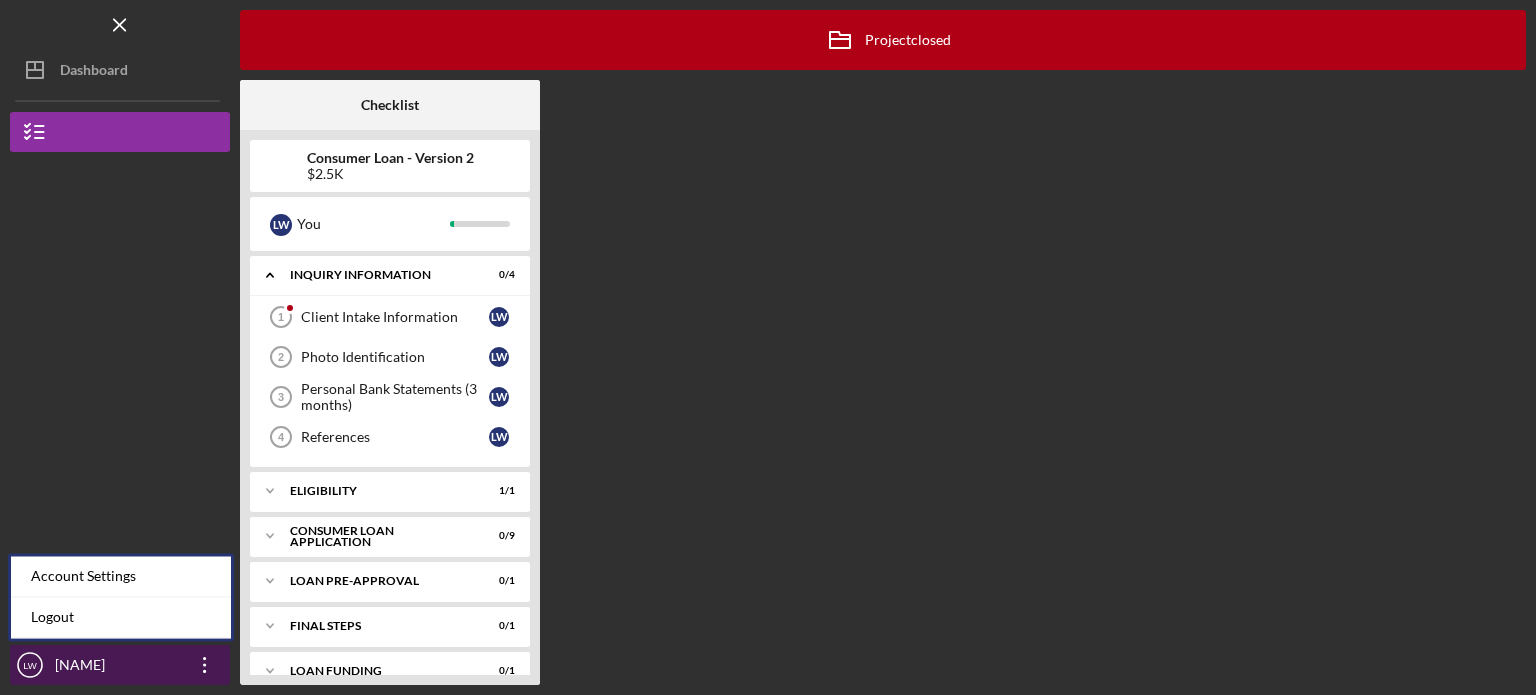 click on "Icon/Overflow" 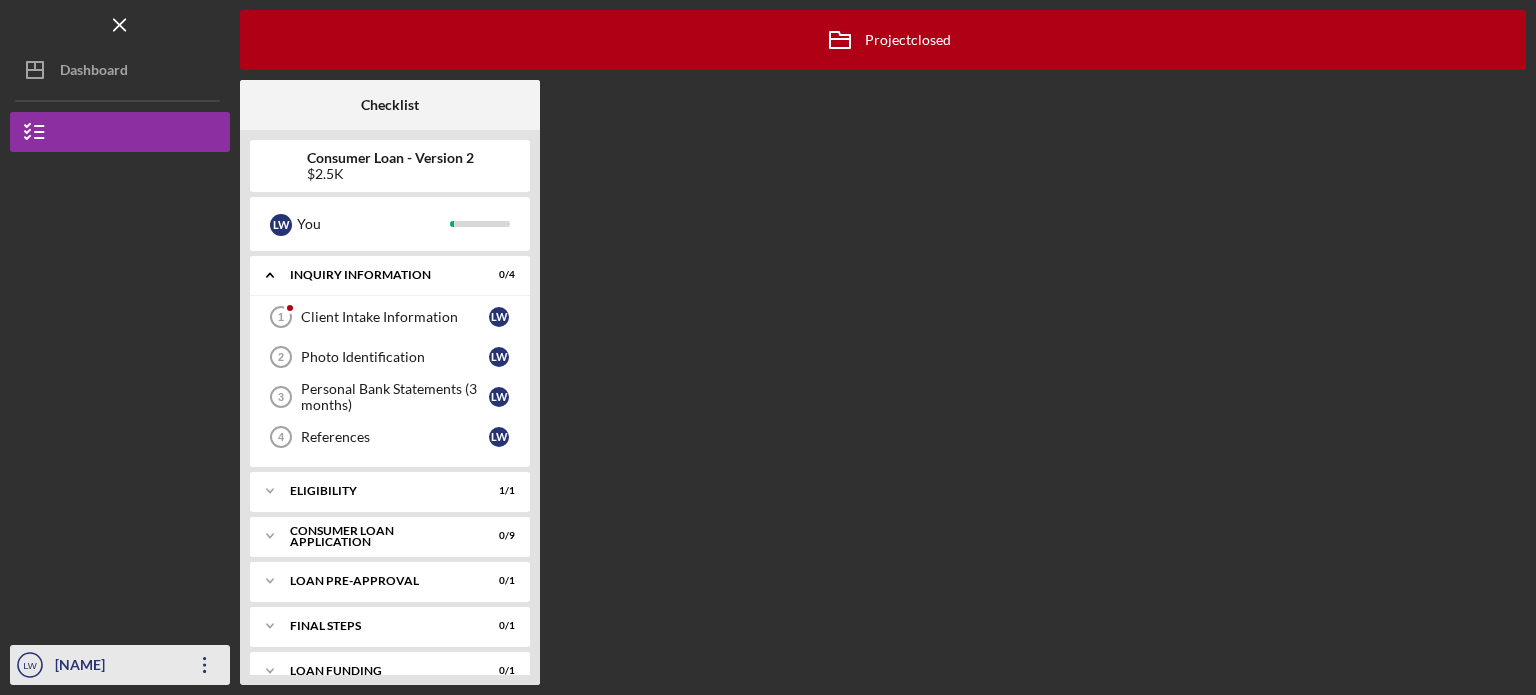 click on "Icon/Overflow" 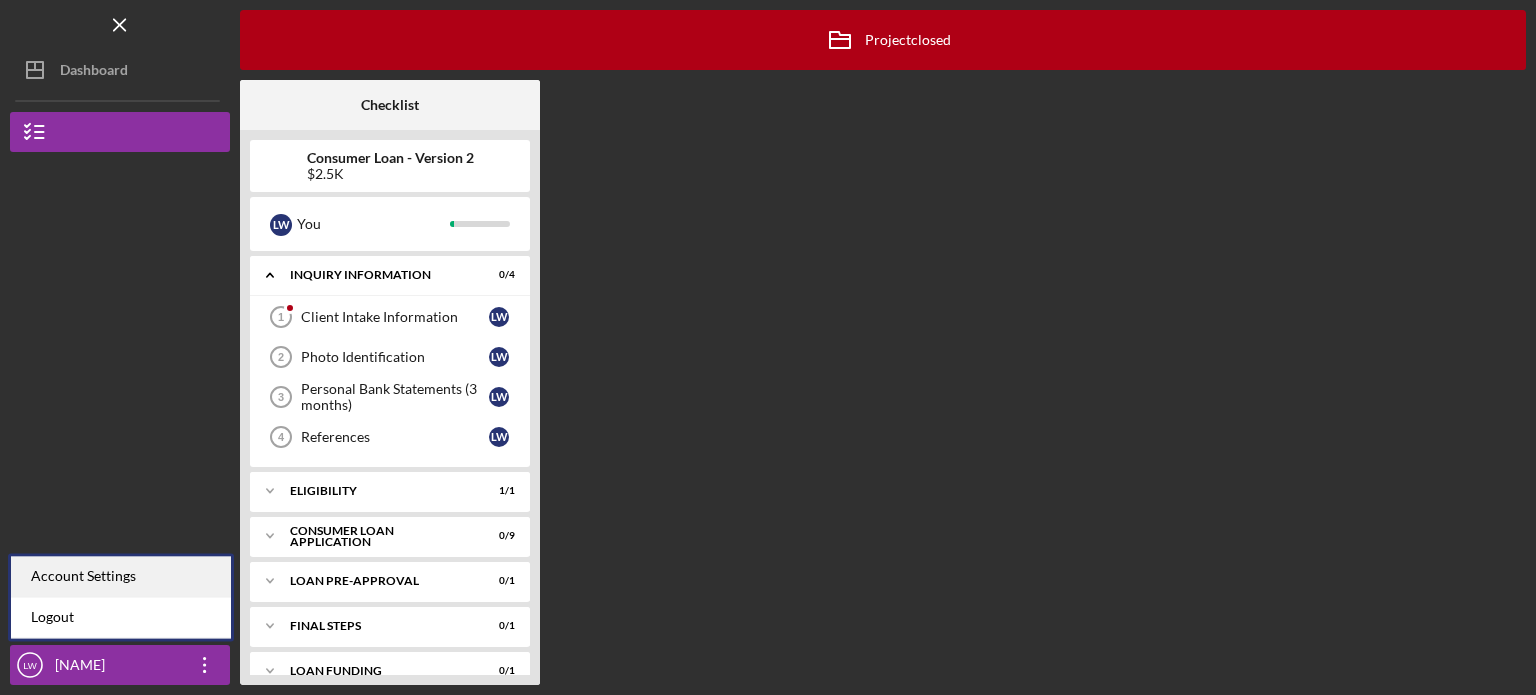 click on "Account Settings" at bounding box center (121, 576) 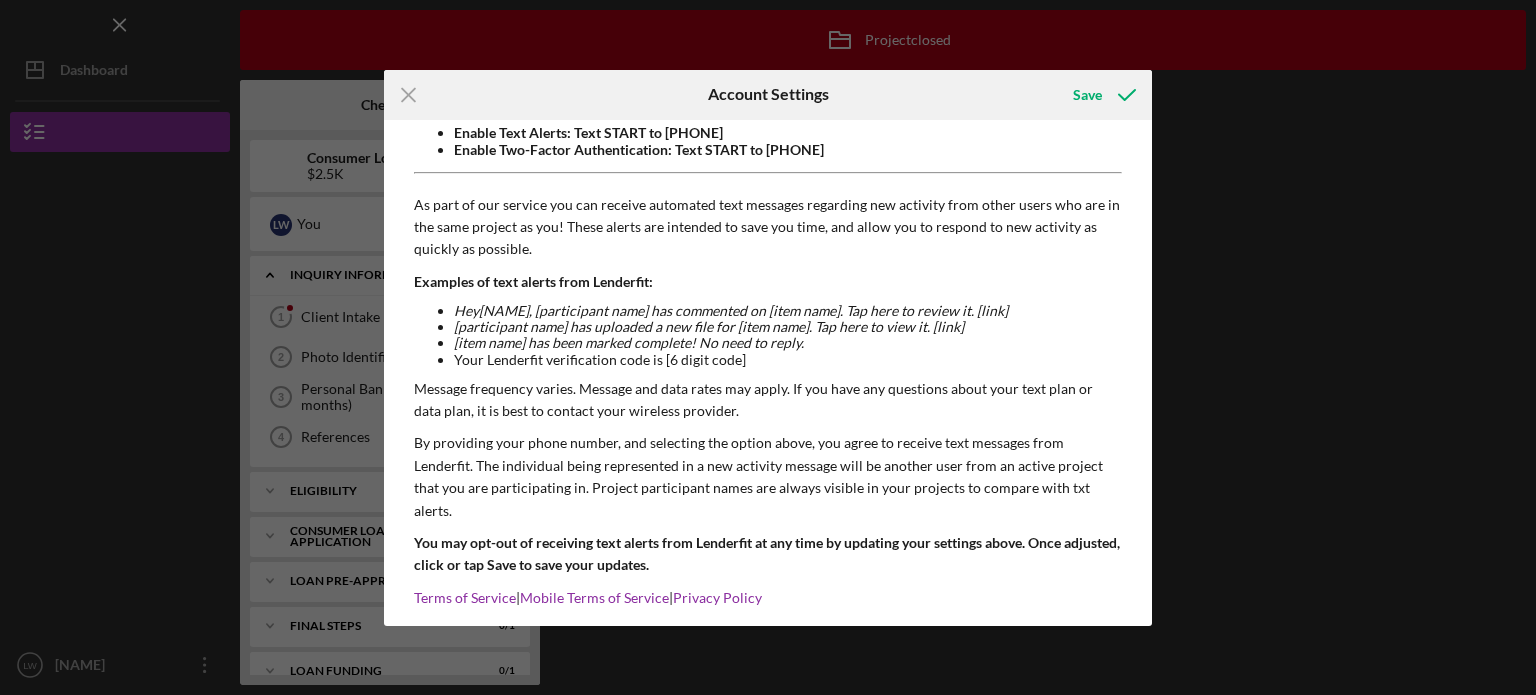 scroll, scrollTop: 0, scrollLeft: 0, axis: both 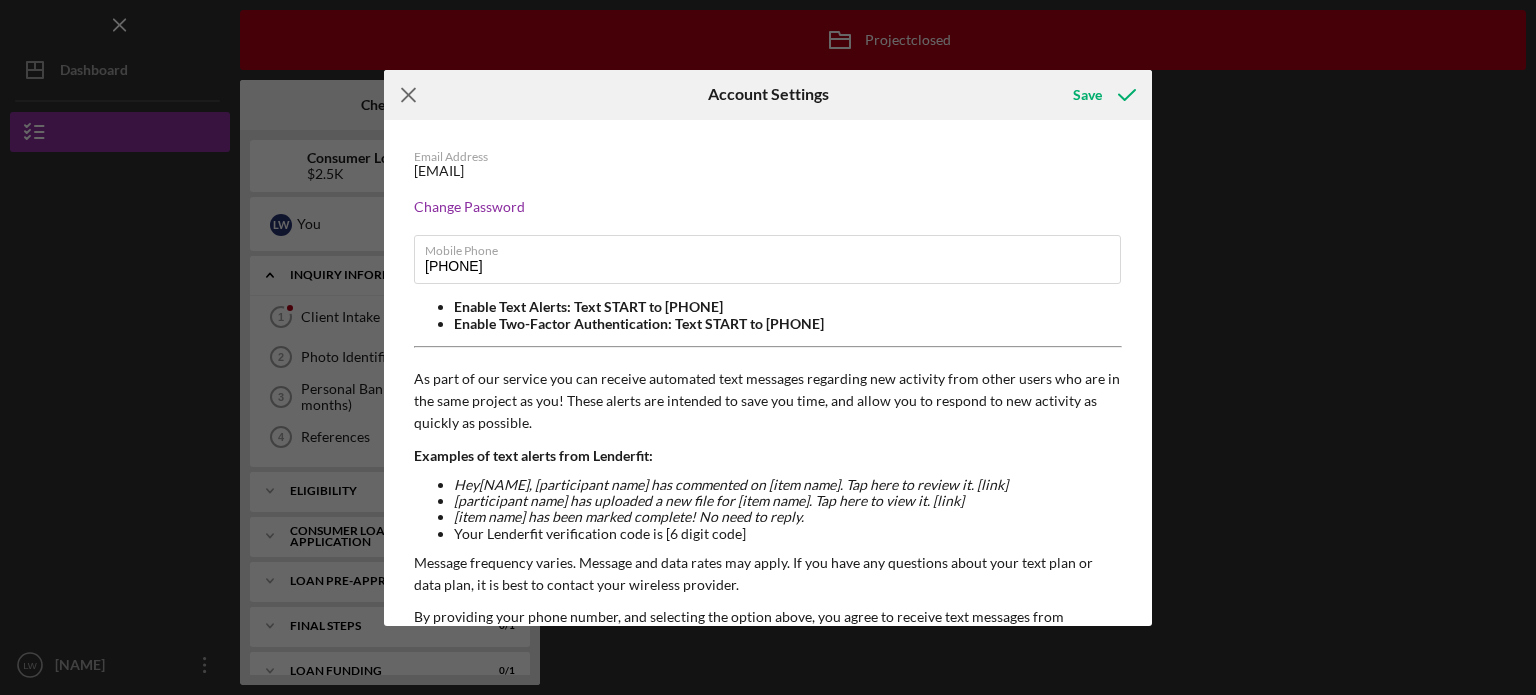 click on "Icon/Menu Close" 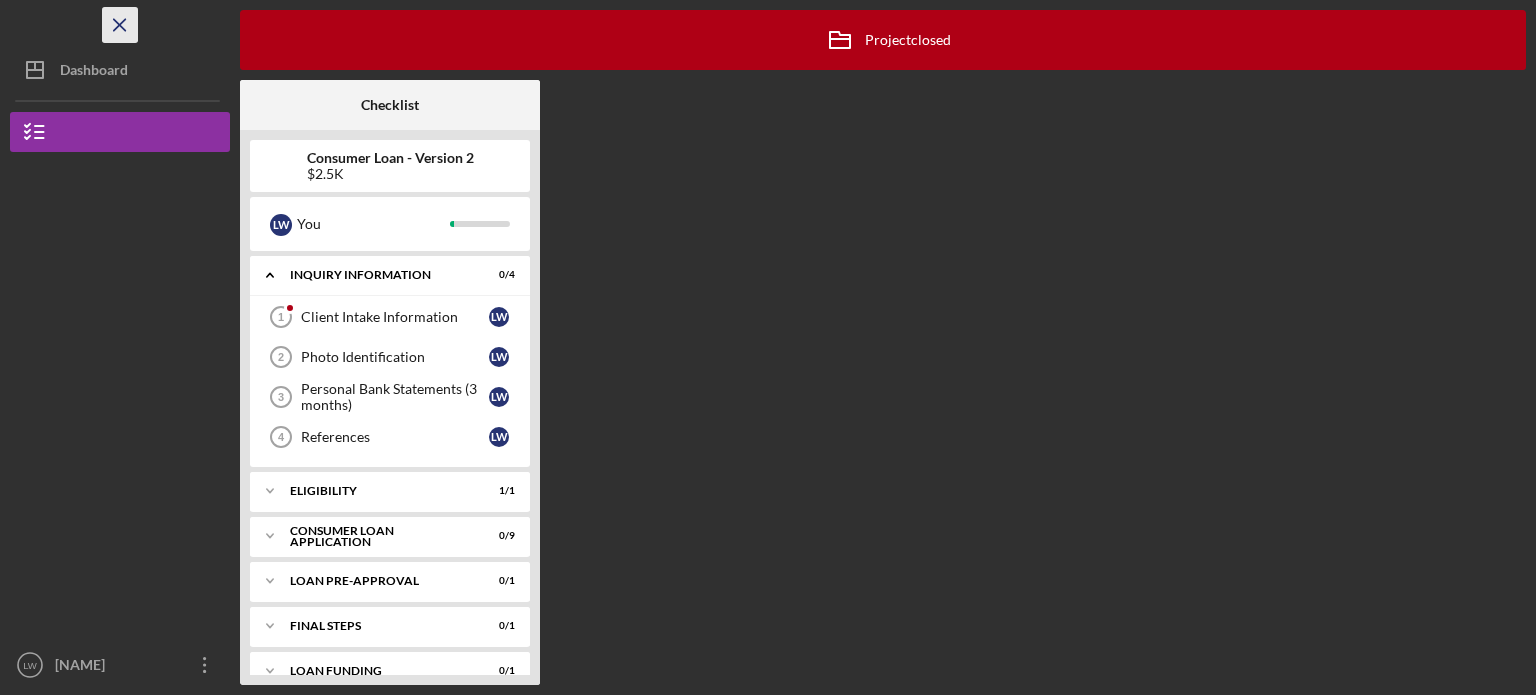 click 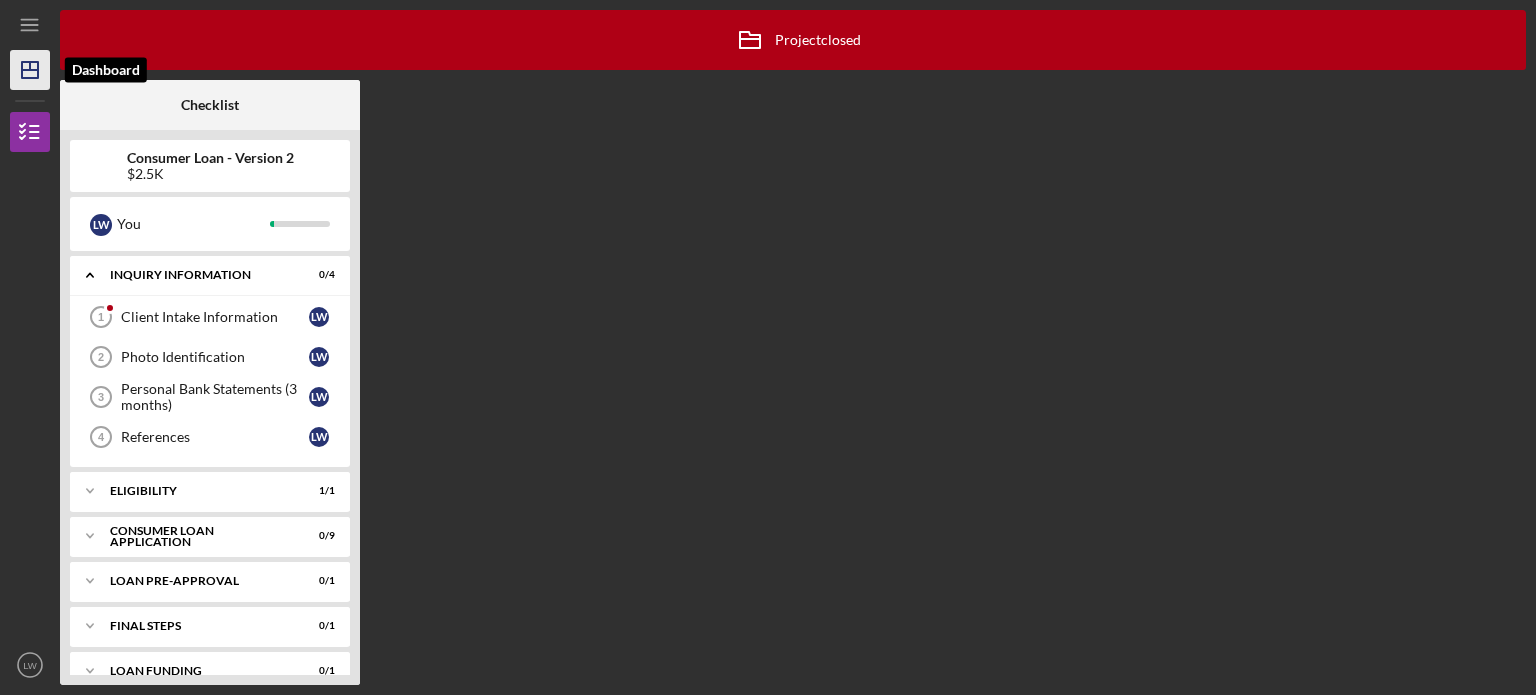 click on "Icon/Dashboard" 